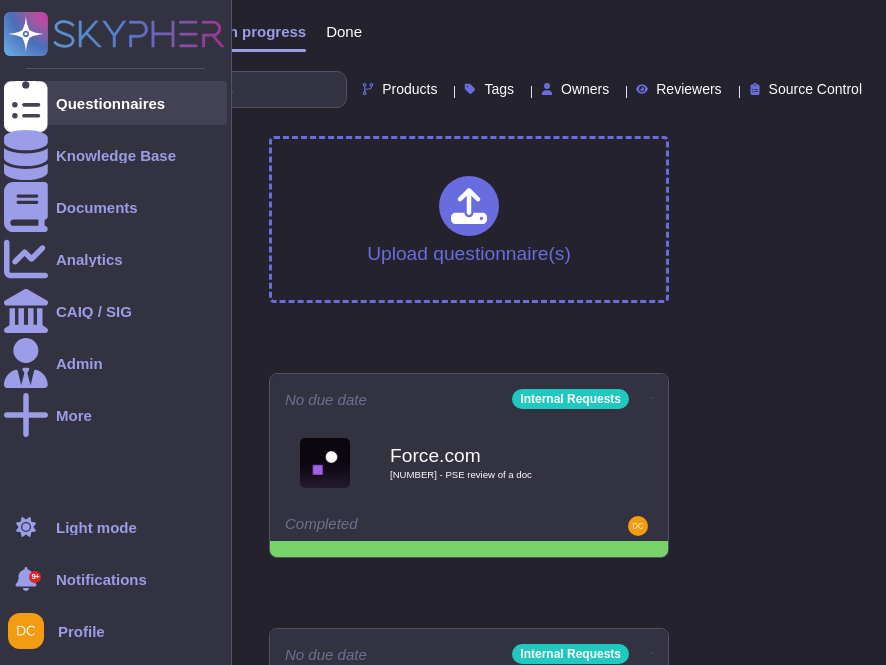 scroll, scrollTop: 0, scrollLeft: 0, axis: both 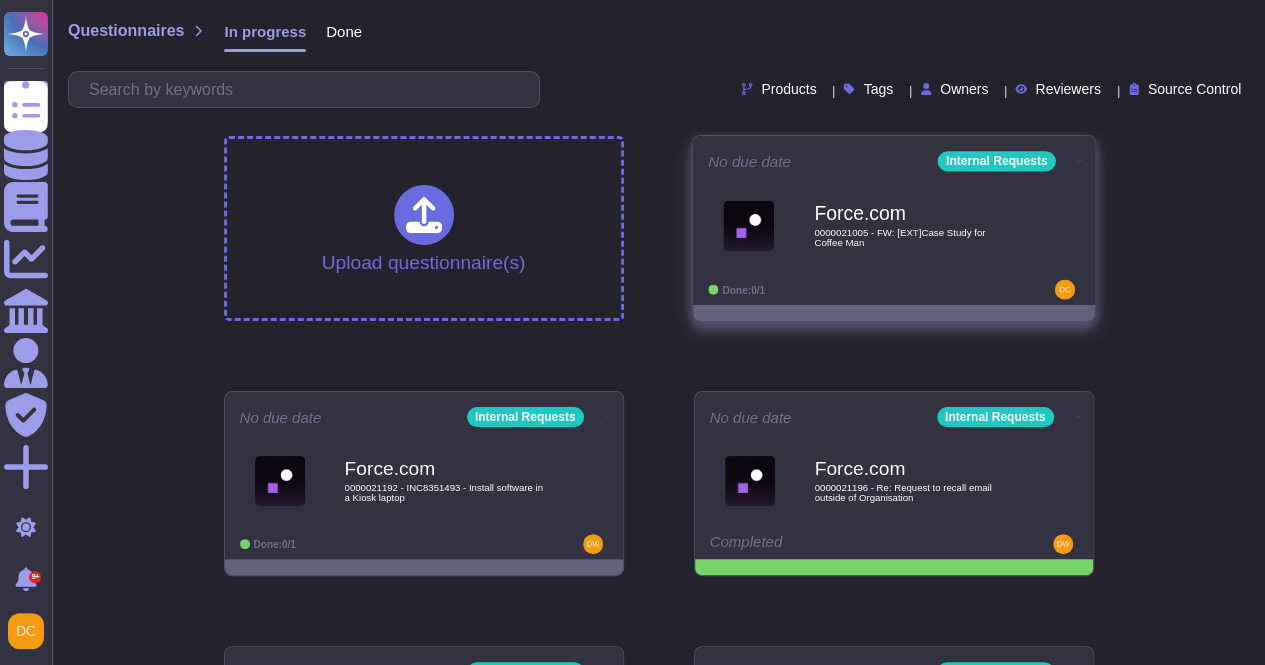 click on "0000021005 - FW: [EXT]Case Study for Coffee Man" at bounding box center (915, 237) 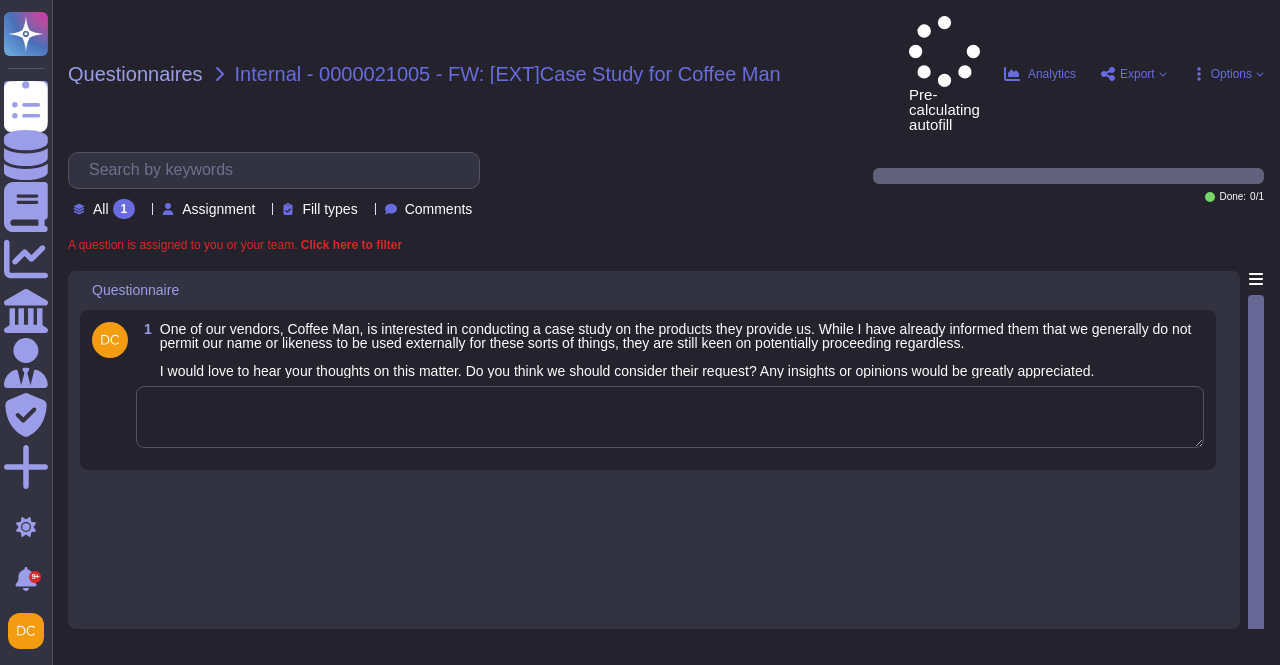 click at bounding box center [670, 417] 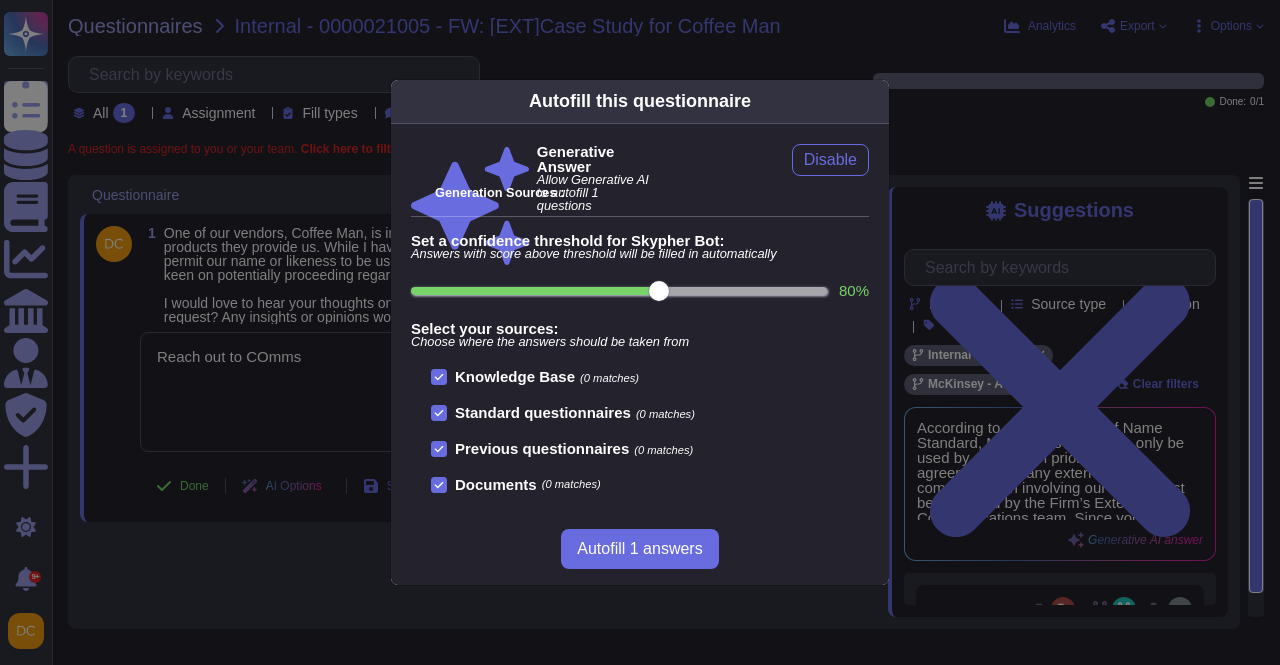 click on "Autofill this questionnaire Generative Answer Allow Generative AI to autofill 1 questions Disable Generation Sources : Set a confidence threshold for Skypher Bot: Answers with score above threshold will be filled in automatically 80 % Select your sources: Choose where the answers should be taken from Knowledge Base (0 matches) Standard questionnaires (0 matches) Previous questionnaires (0 matches) Documents (0 matches) Autofill 1 answers" at bounding box center [640, 332] 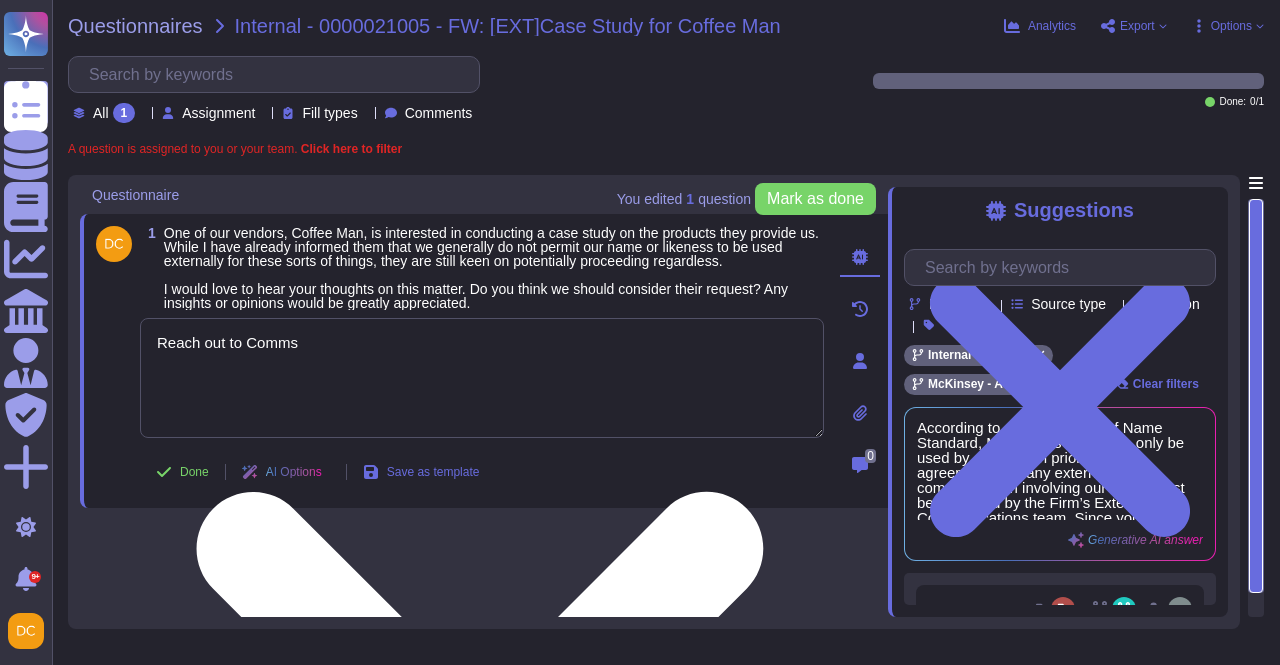 paste on "RE: 0000021005 - FW: [EXT]Case Study for Coffee Man" 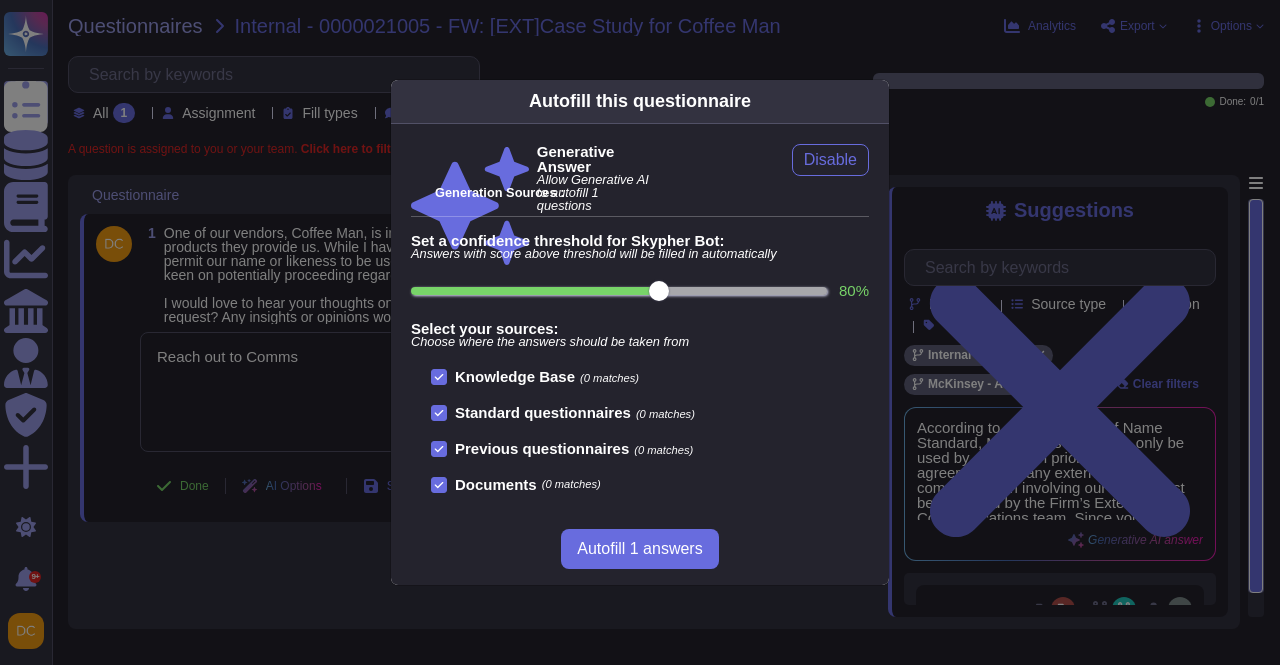click on "Autofill this questionnaire Generative Answer Allow Generative AI to autofill 1 questions Disable Generation Sources : Set a confidence threshold for Skypher Bot: Answers with score above threshold will be filled in automatically 80 % Select your sources: Choose where the answers should be taken from Knowledge Base (0 matches) Standard questionnaires (0 matches) Previous questionnaires (0 matches) Documents (0 matches) Autofill 1 answers" at bounding box center [640, 332] 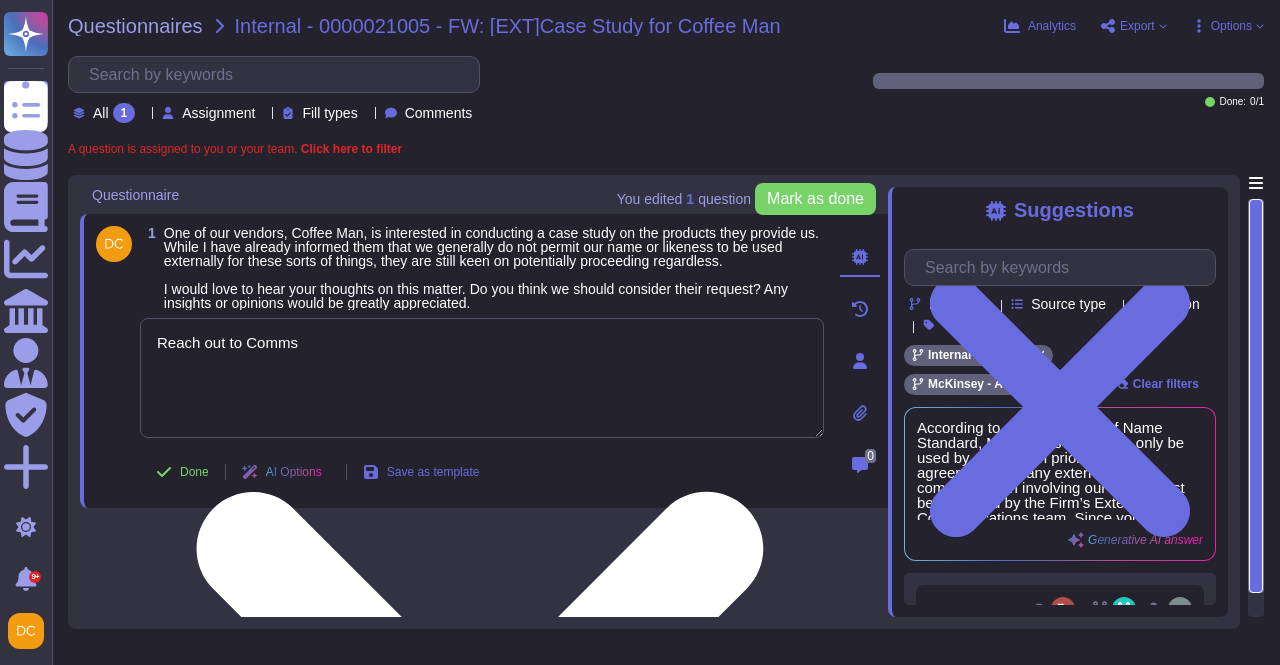 click on "Reach out to Comms" at bounding box center (482, 378) 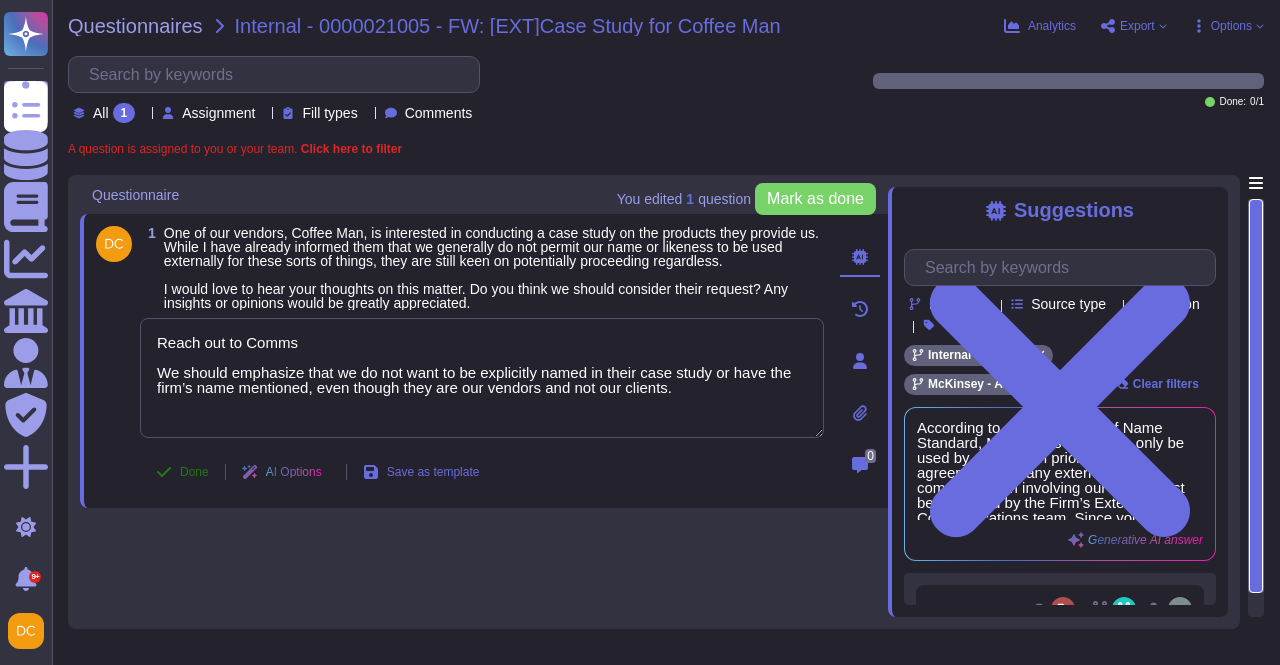 type on "Reach out to Comms
We should emphasize that we do not want to be explicitly named in their case study or have the firm’s name mentioned, even though they are our vendors and not our clients." 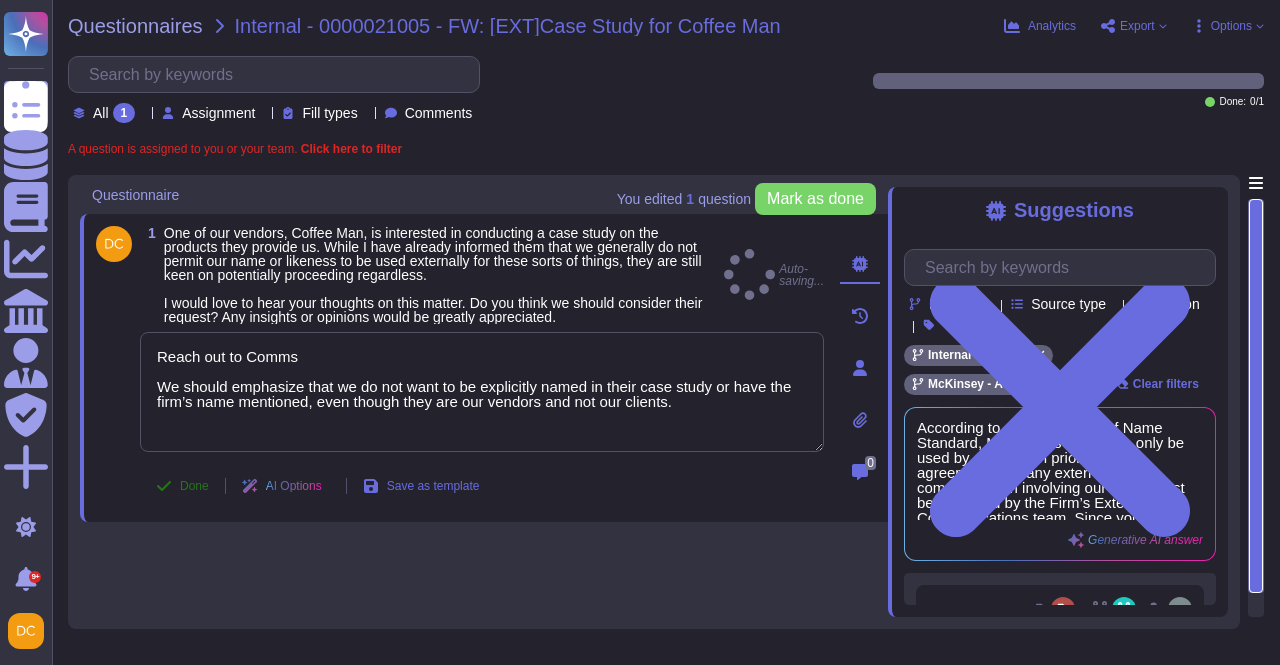 click on "Done AI Options Save as template" at bounding box center (317, 486) 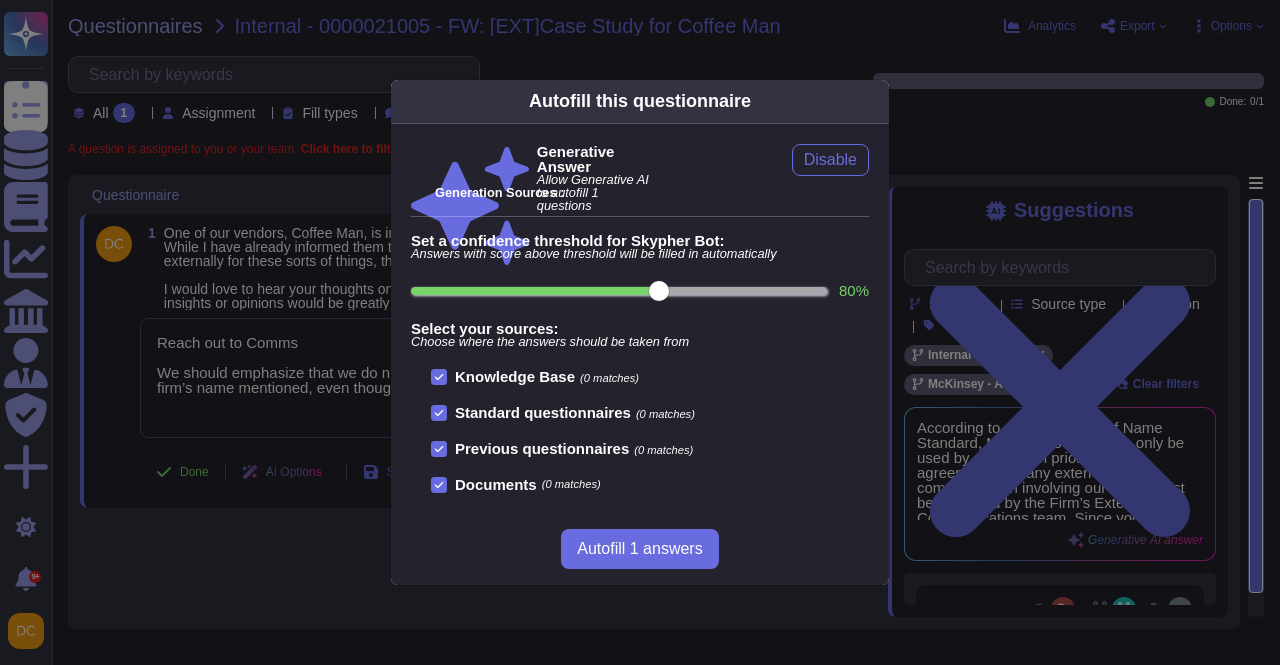click 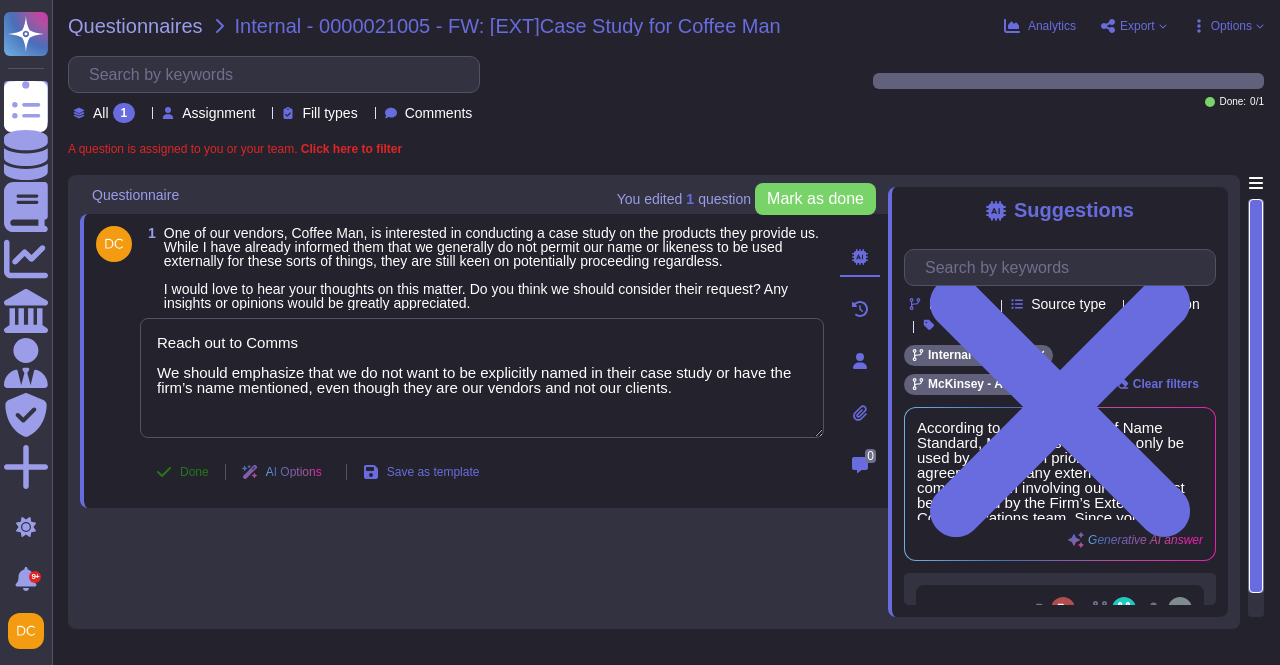 click 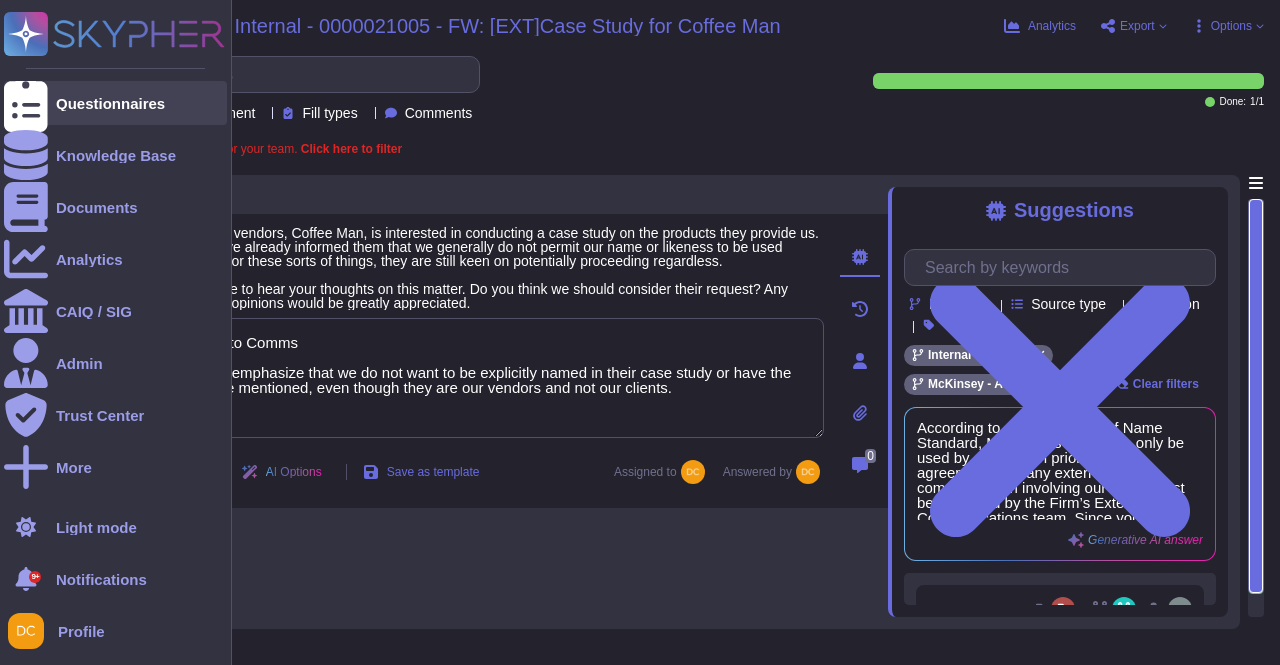 click on "Questionnaires" at bounding box center [110, 103] 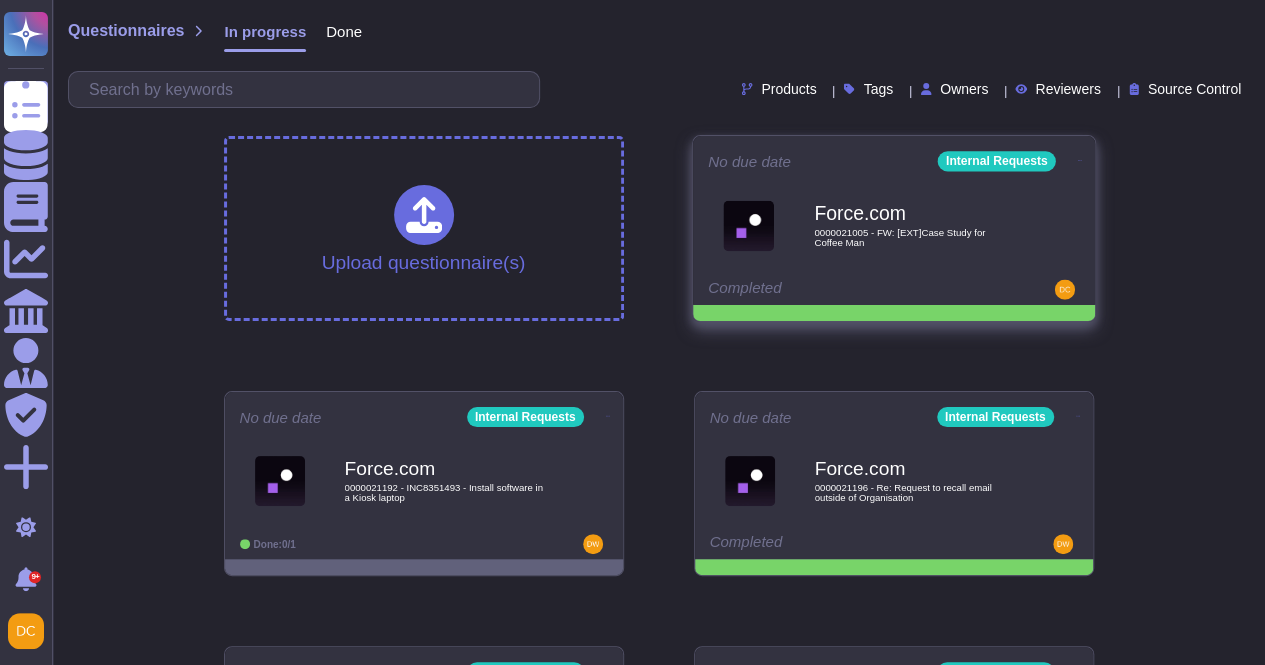 click 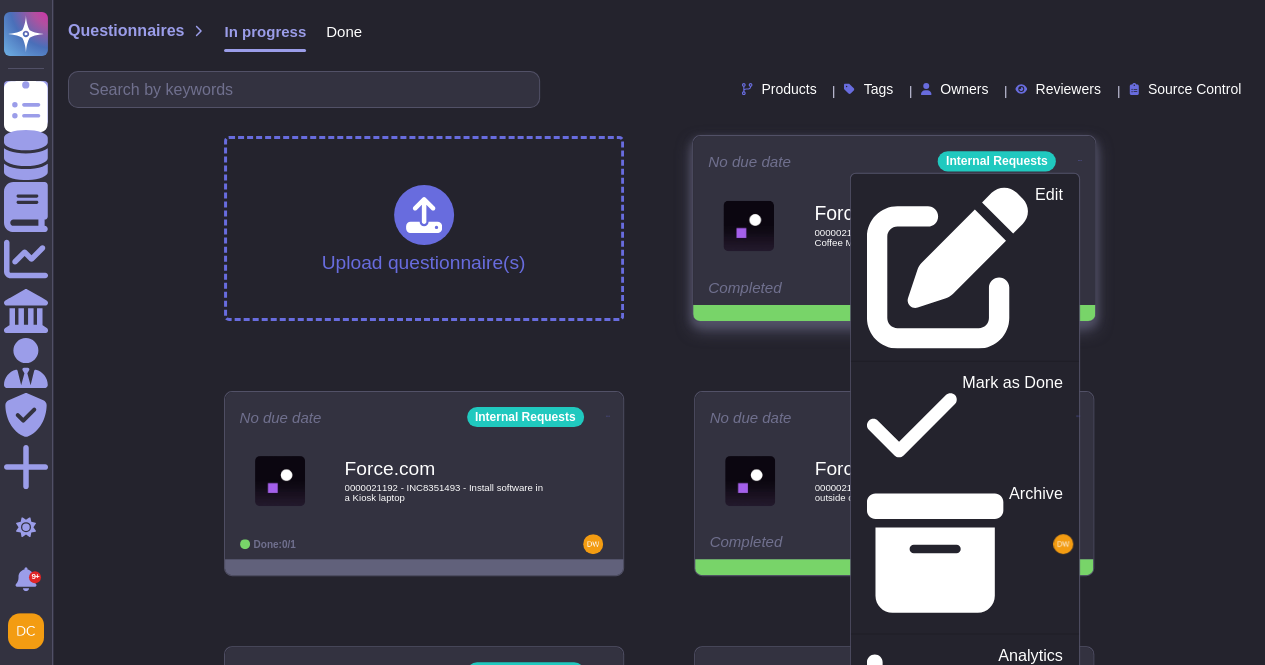 click on "Force.com [NUMBER] - FW: [EXT]Case Study for Coffee Man" at bounding box center (894, 225) 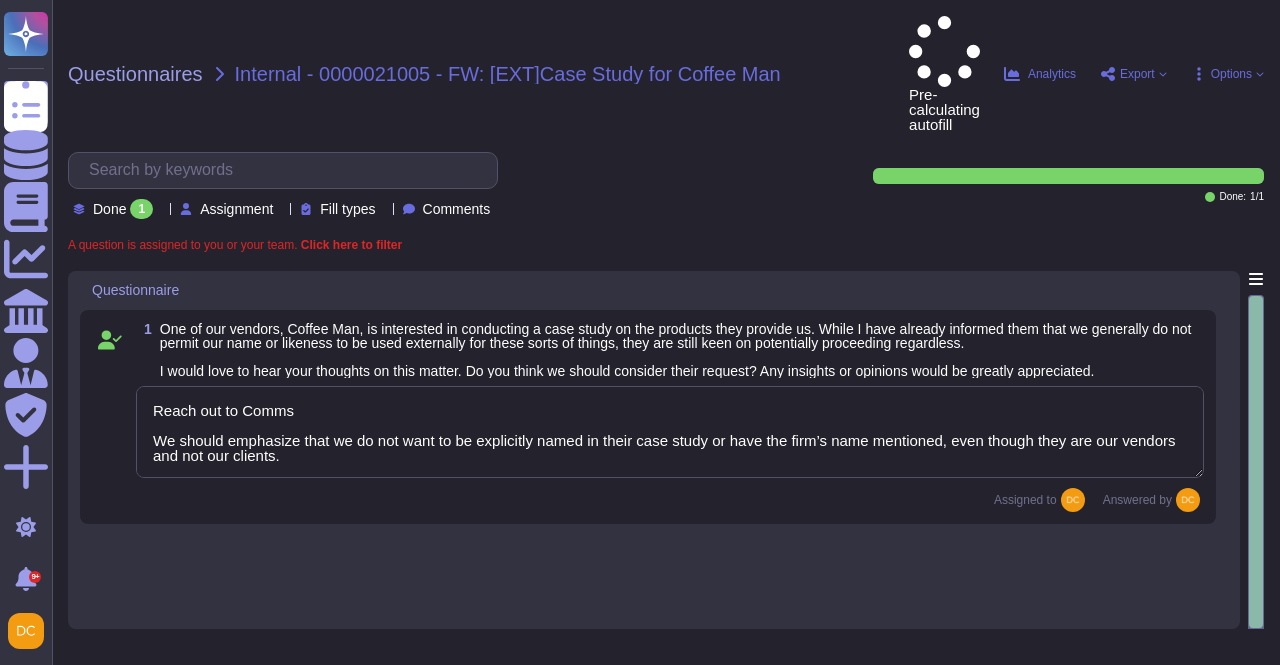 type on "Reach out to Comms
We should emphasize that we do not want to be explicitly named in their case study or have the firm’s name mentioned, even though they are our vendors and not our clients." 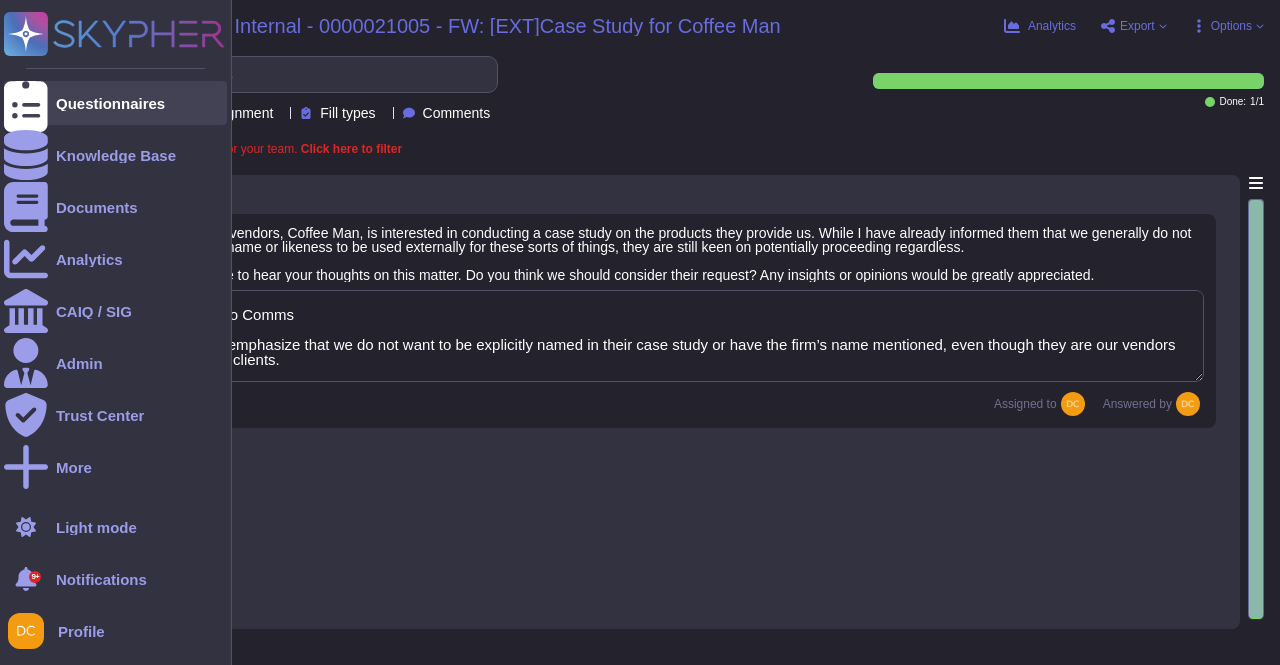 click at bounding box center (26, 103) 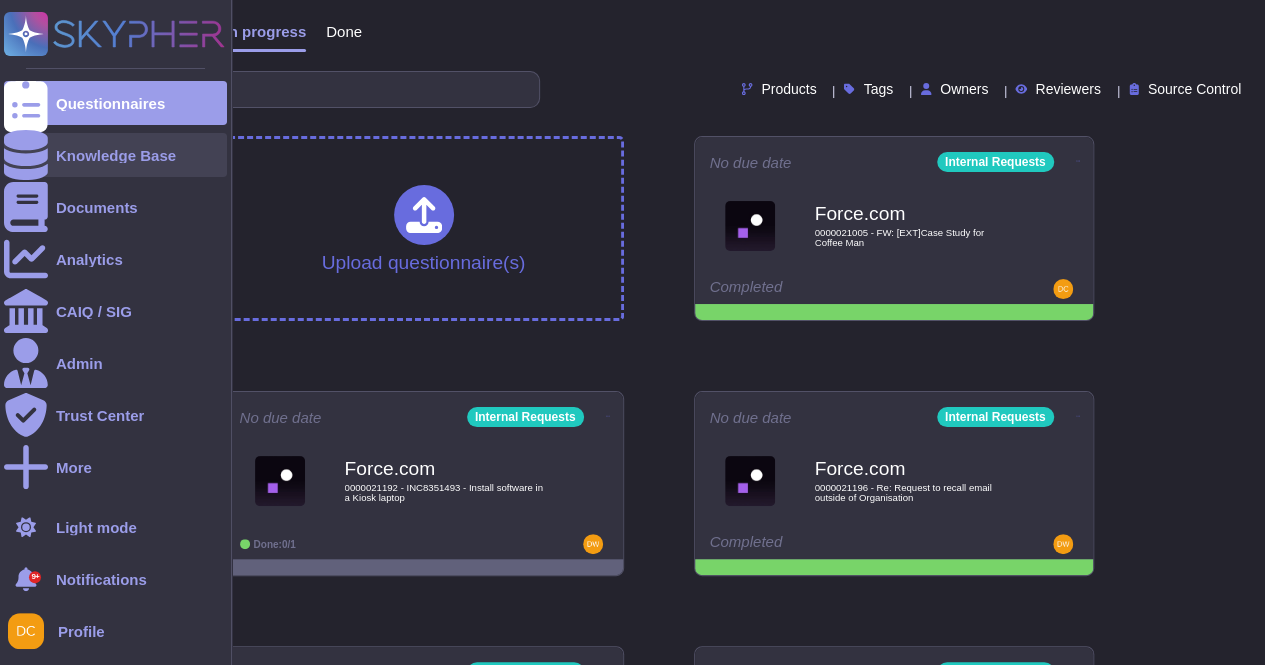 click on "Knowledge Base" at bounding box center (116, 155) 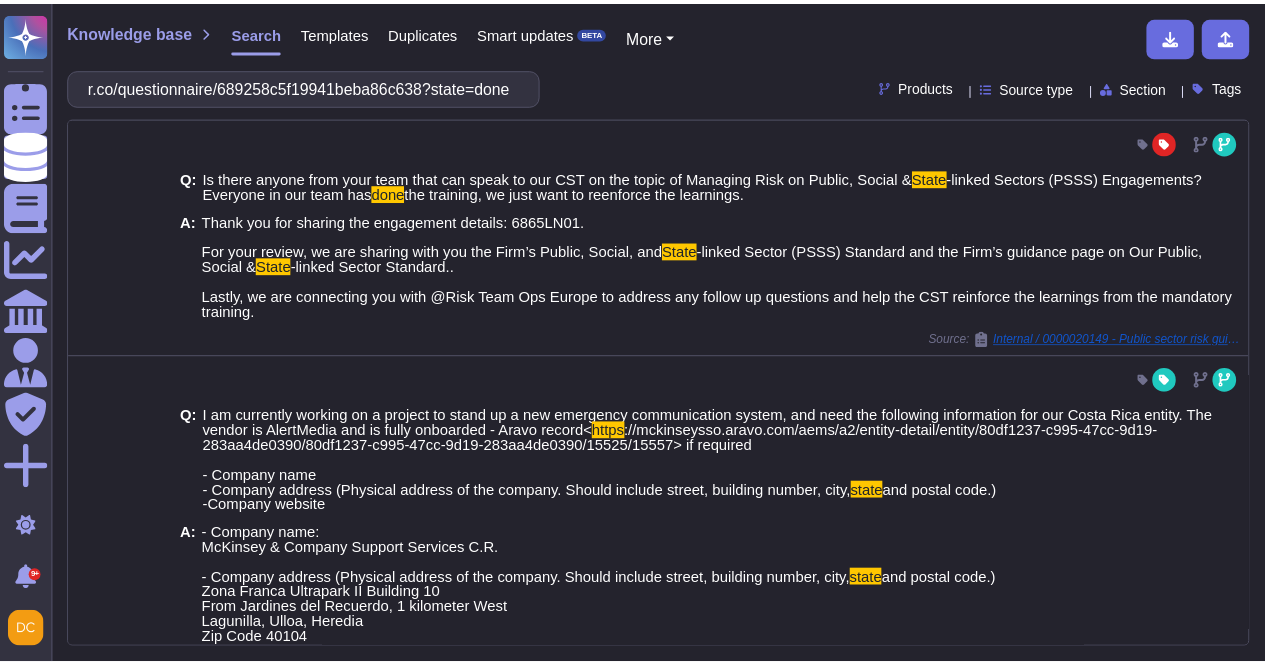 scroll, scrollTop: 0, scrollLeft: 0, axis: both 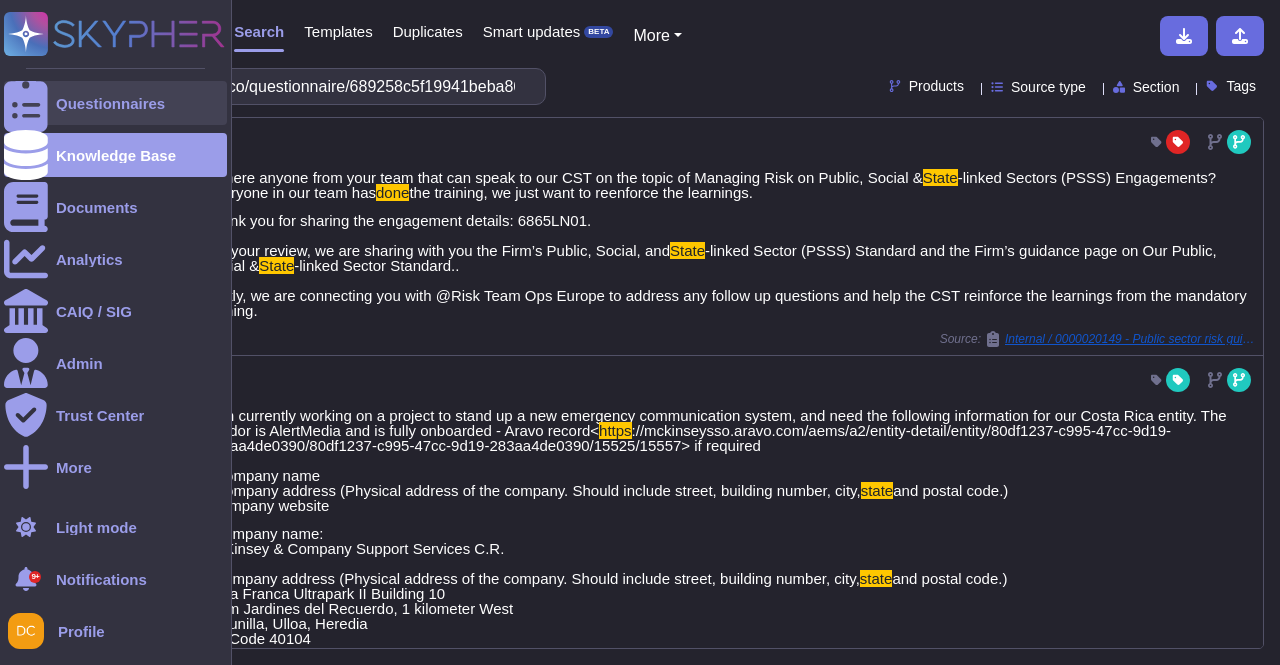 click at bounding box center [26, 103] 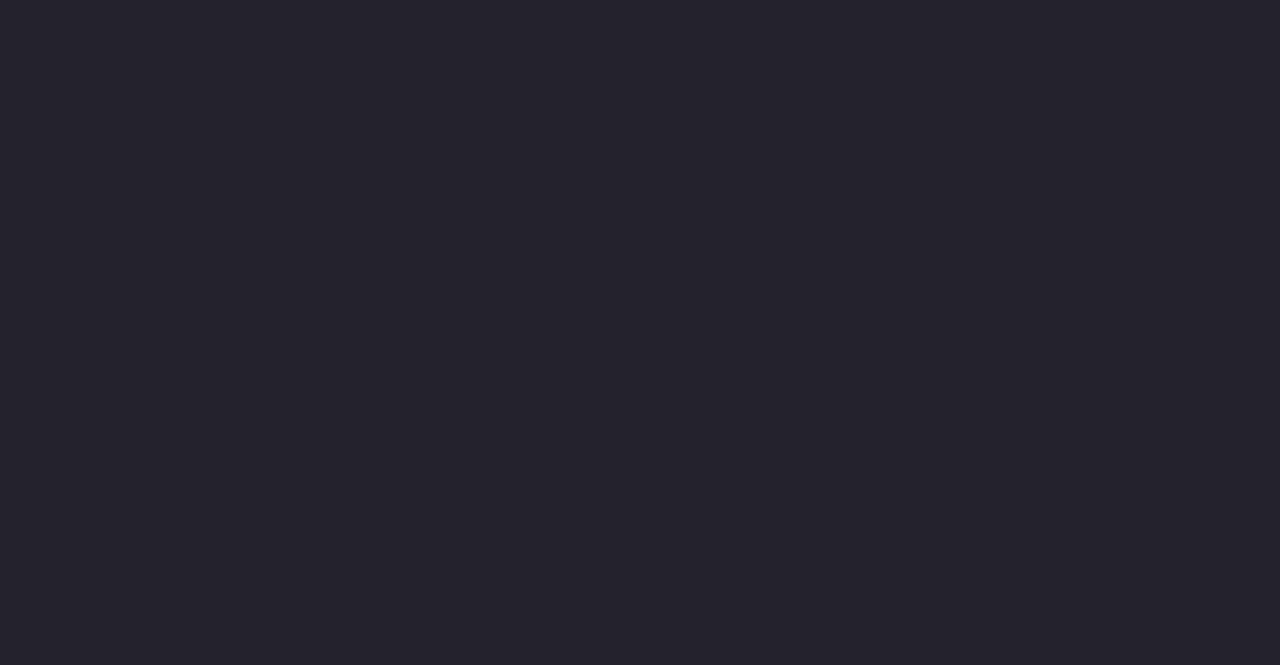 scroll, scrollTop: 0, scrollLeft: 0, axis: both 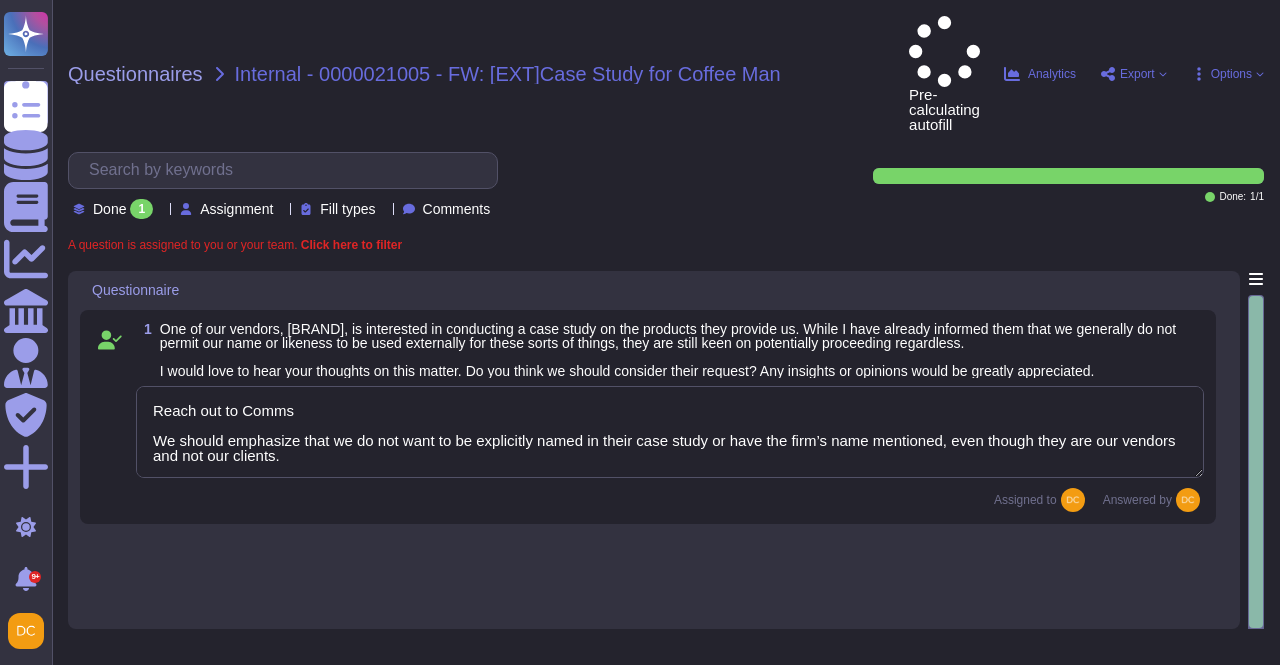 type on "Reach out to Comms
We should emphasize that we do not want to be explicitly named in their case study or have the firm’s name mentioned, even though they are our vendors and not our clients." 